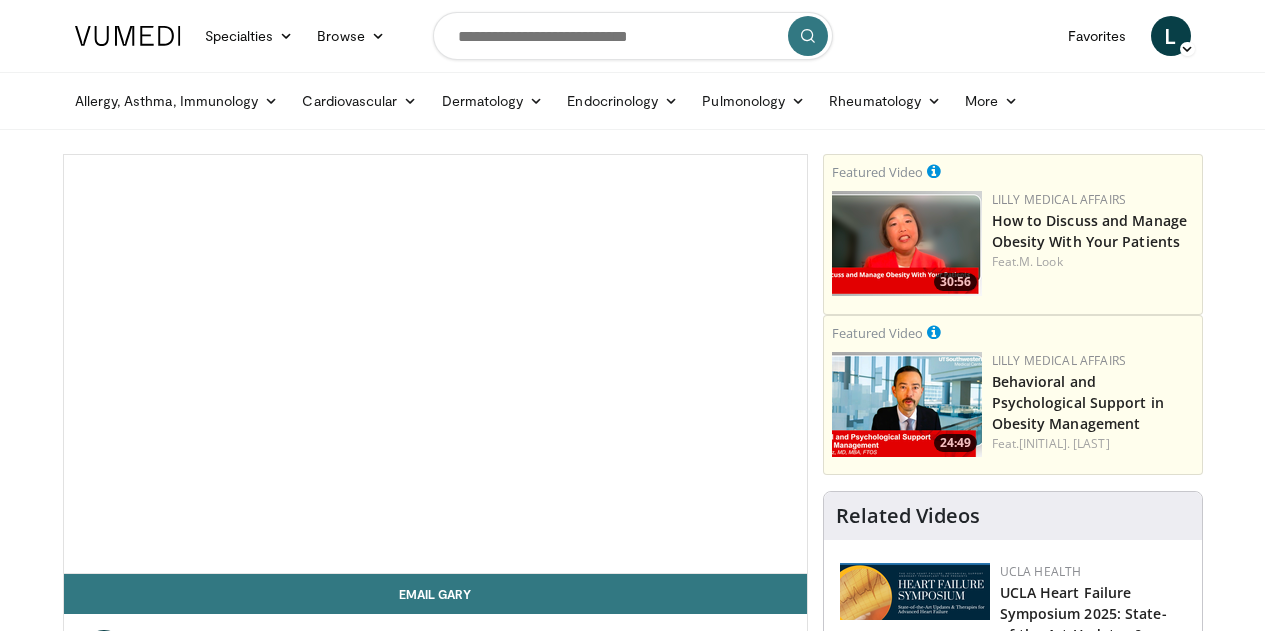 scroll, scrollTop: 0, scrollLeft: 0, axis: both 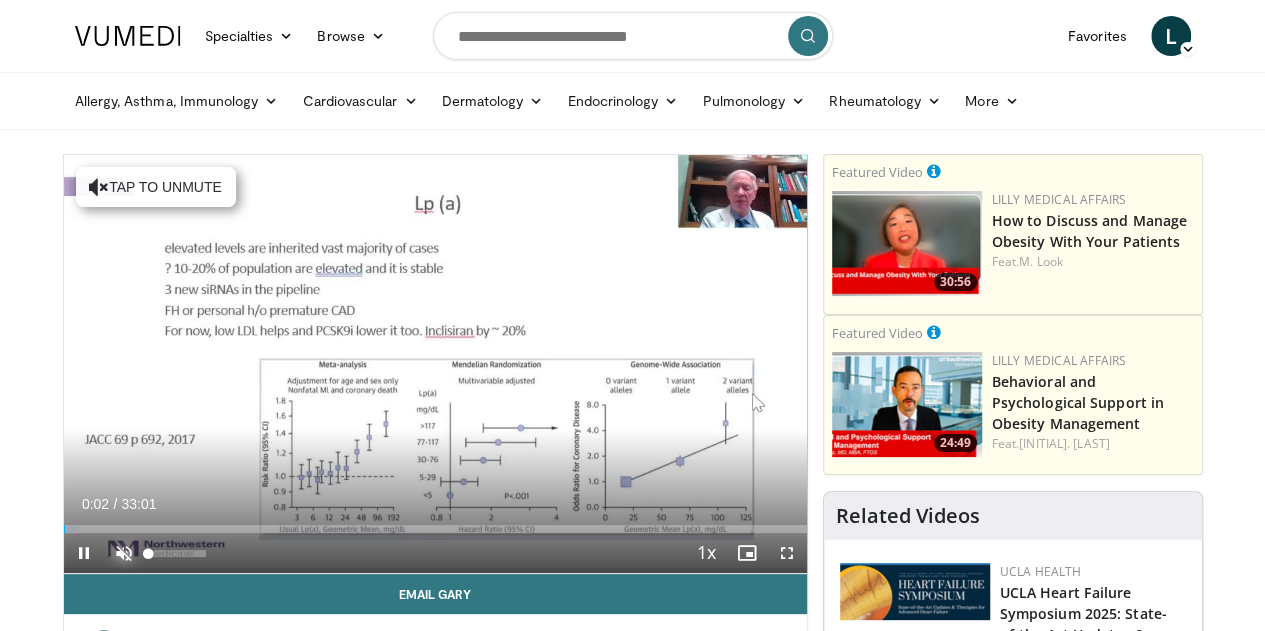 click at bounding box center [124, 553] 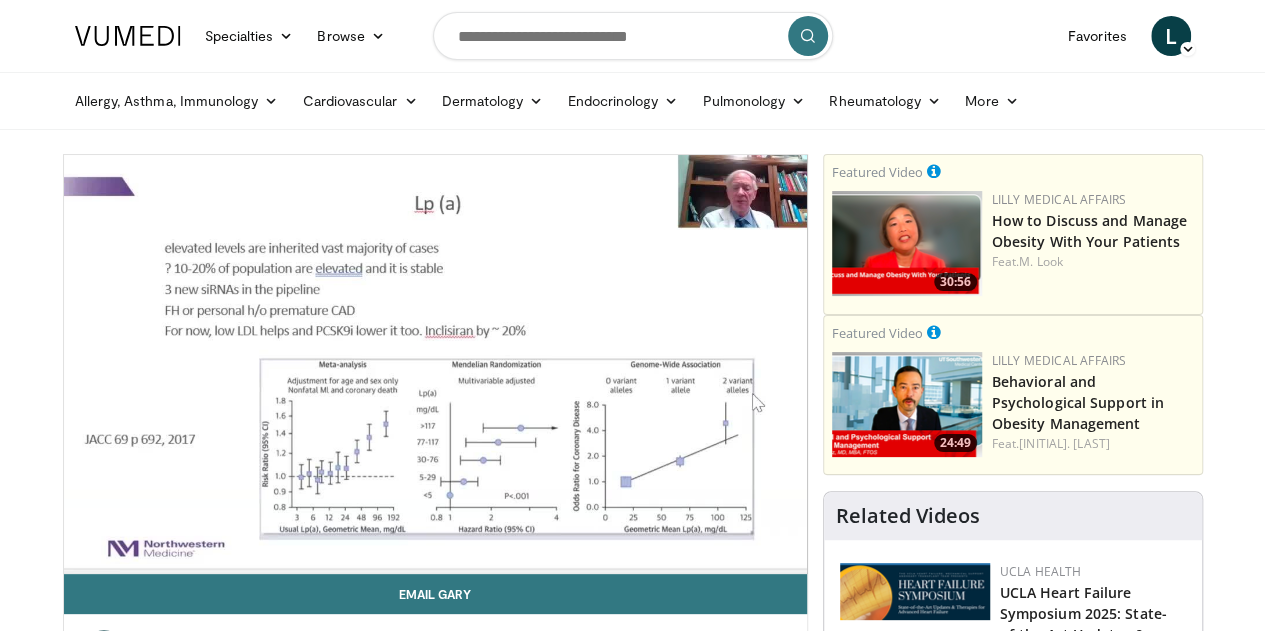 click on "Specialties
Adult & Family Medicine
Allergy, Asthma, Immunology
Anesthesiology
Cardiology
Dental
Dermatology
Endocrinology
Gastroenterology & Hepatology
General Surgery
Hematology & Oncology
Infectious Disease
Nephrology
Neurology
Neurosurgery
Obstetrics & Gynecology
Ophthalmology
Oral Maxillofacial
Orthopaedics
Otolaryngology
Pediatrics
Plastic Surgery
Podiatry
Psychiatry
Pulmonology
Radiation Oncology
Radiology
Rheumatology
Urology
Browse
L" at bounding box center (633, 36) 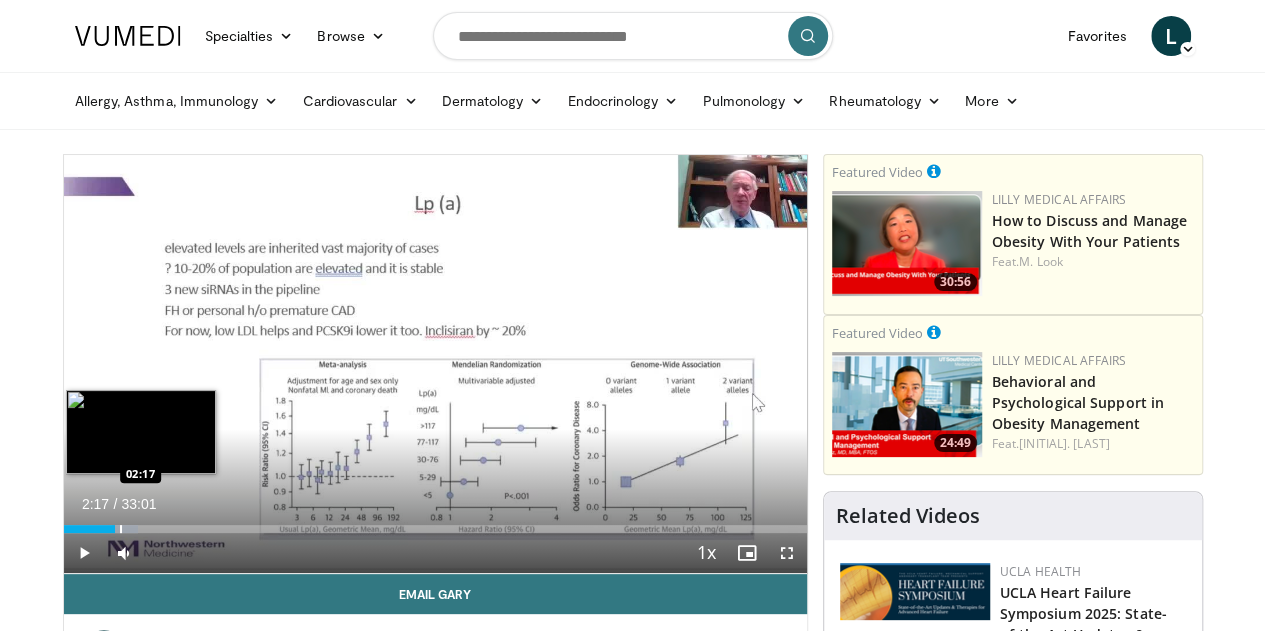 drag, startPoint x: 18, startPoint y: 565, endPoint x: 68, endPoint y: 557, distance: 50.635956 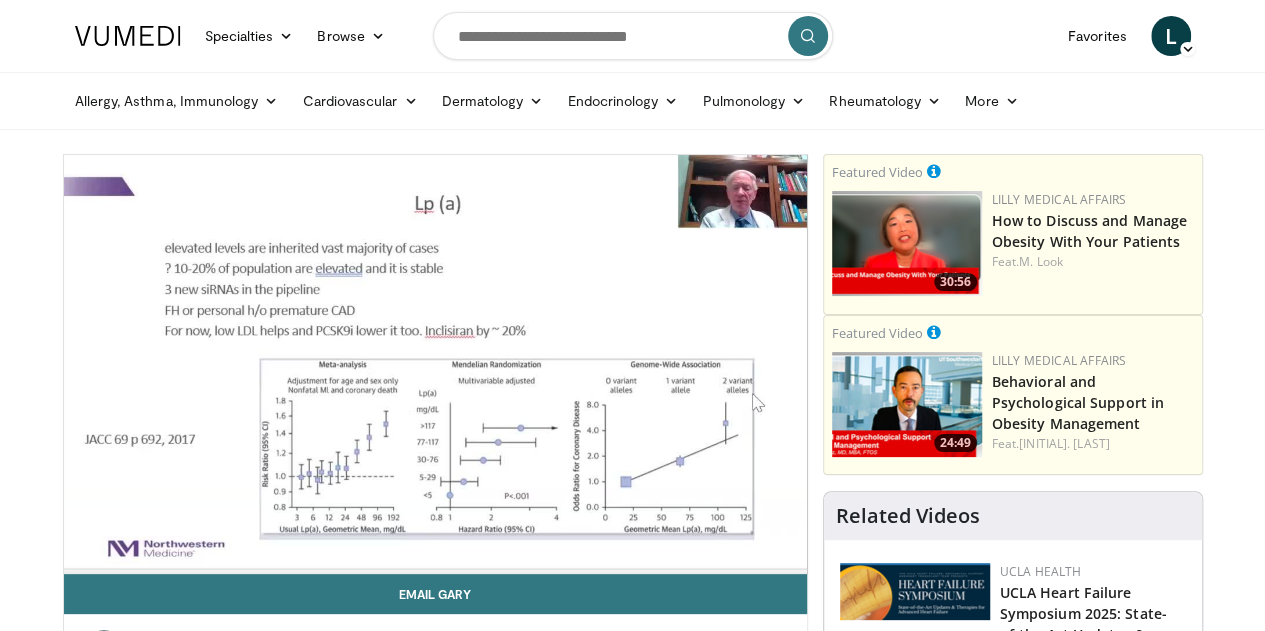 click on "Specialties
Adult & Family Medicine
Allergy, Asthma, Immunology
Anesthesiology
Cardiology
Dental
Dermatology
Endocrinology
Gastroenterology & Hepatology
General Surgery
Hematology & Oncology
Infectious Disease
Nephrology
Neurology
Neurosurgery
Obstetrics & Gynecology
Ophthalmology
Oral Maxillofacial
Orthopaedics
Otolaryngology
Pediatrics
Plastic Surgery
Podiatry
Psychiatry
Pulmonology
Radiation Oncology
Radiology
Rheumatology
Urology
Browse
L" at bounding box center (633, 36) 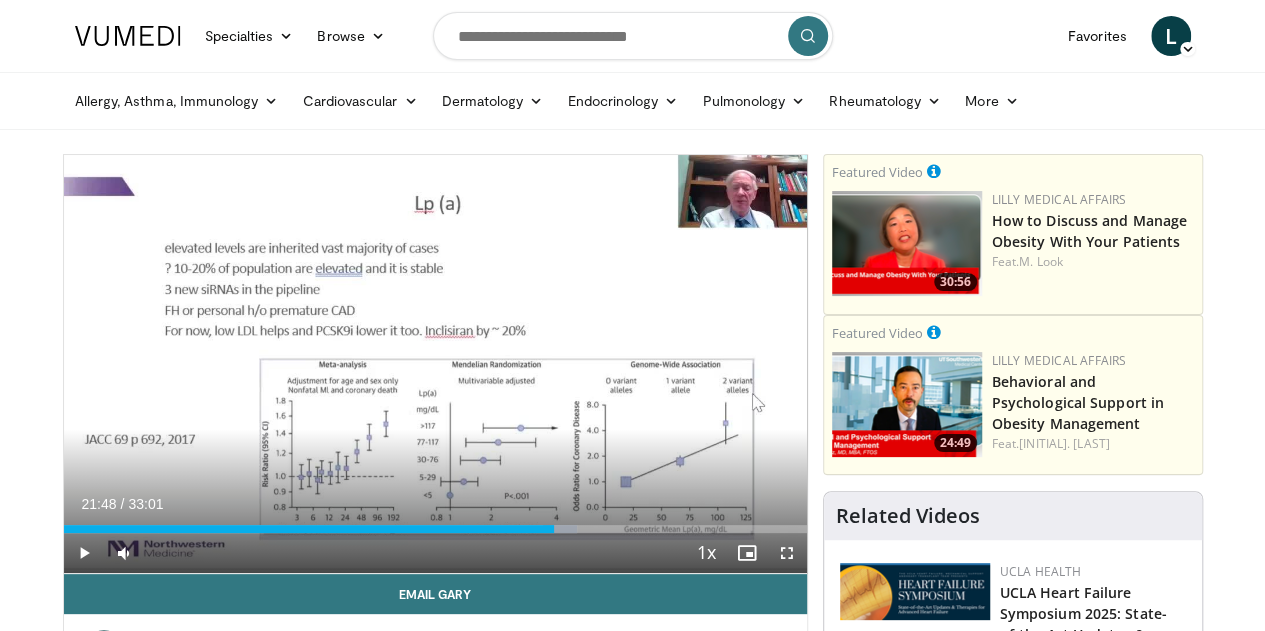 drag, startPoint x: 480, startPoint y: 567, endPoint x: 548, endPoint y: 551, distance: 69.856995 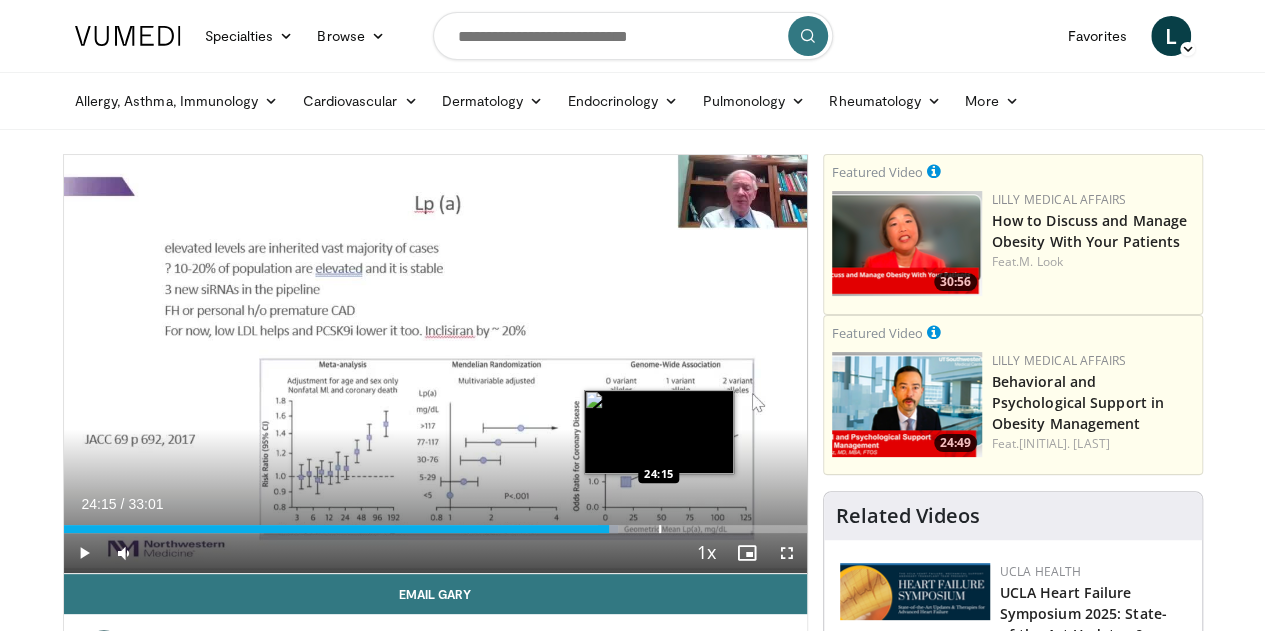 drag, startPoint x: 546, startPoint y: 568, endPoint x: 608, endPoint y: 555, distance: 63.348244 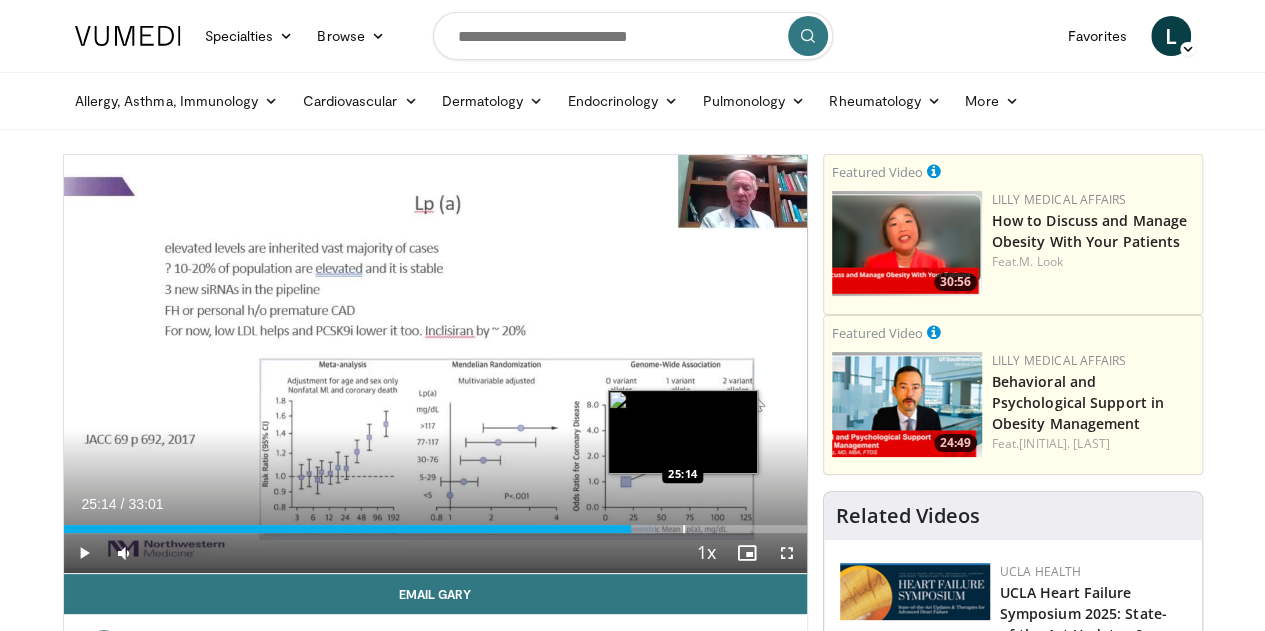 drag, startPoint x: 615, startPoint y: 565, endPoint x: 632, endPoint y: 564, distance: 17.029387 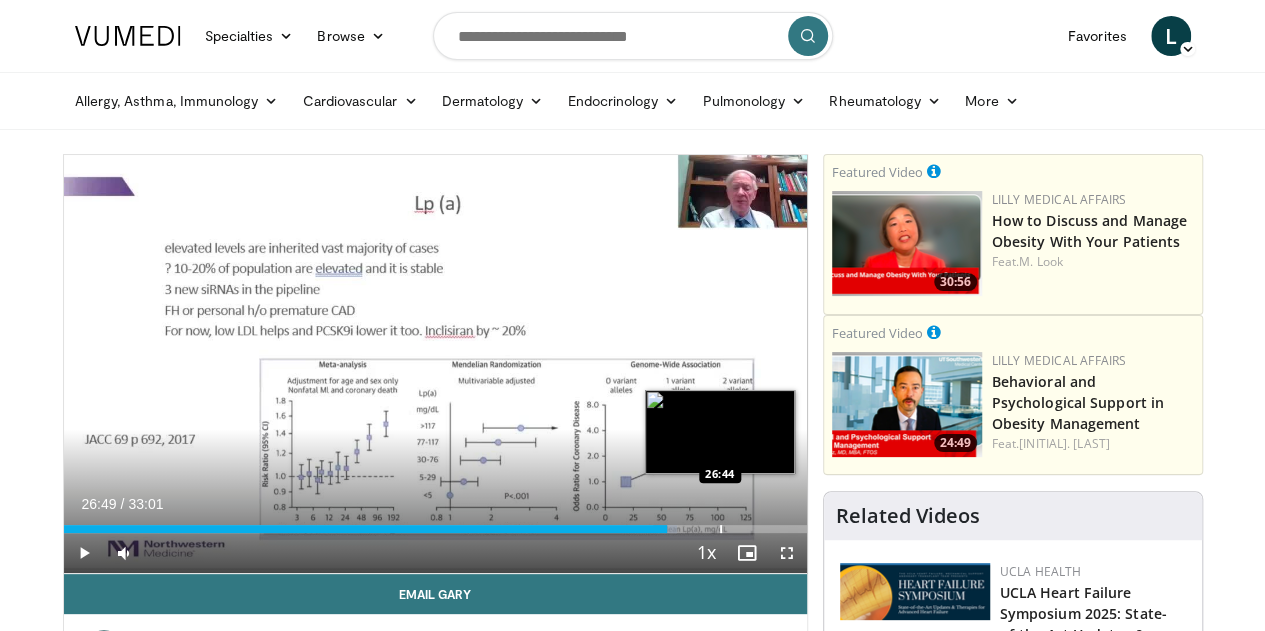 drag, startPoint x: 632, startPoint y: 564, endPoint x: 670, endPoint y: 559, distance: 38.327538 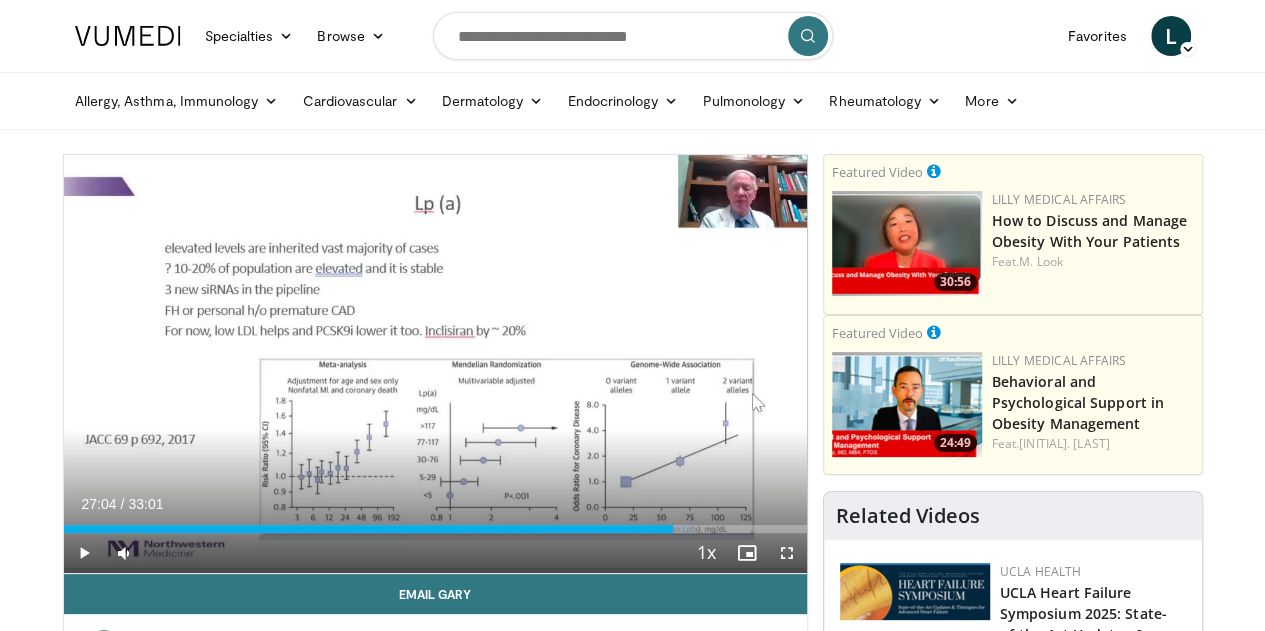 click at bounding box center [727, 529] 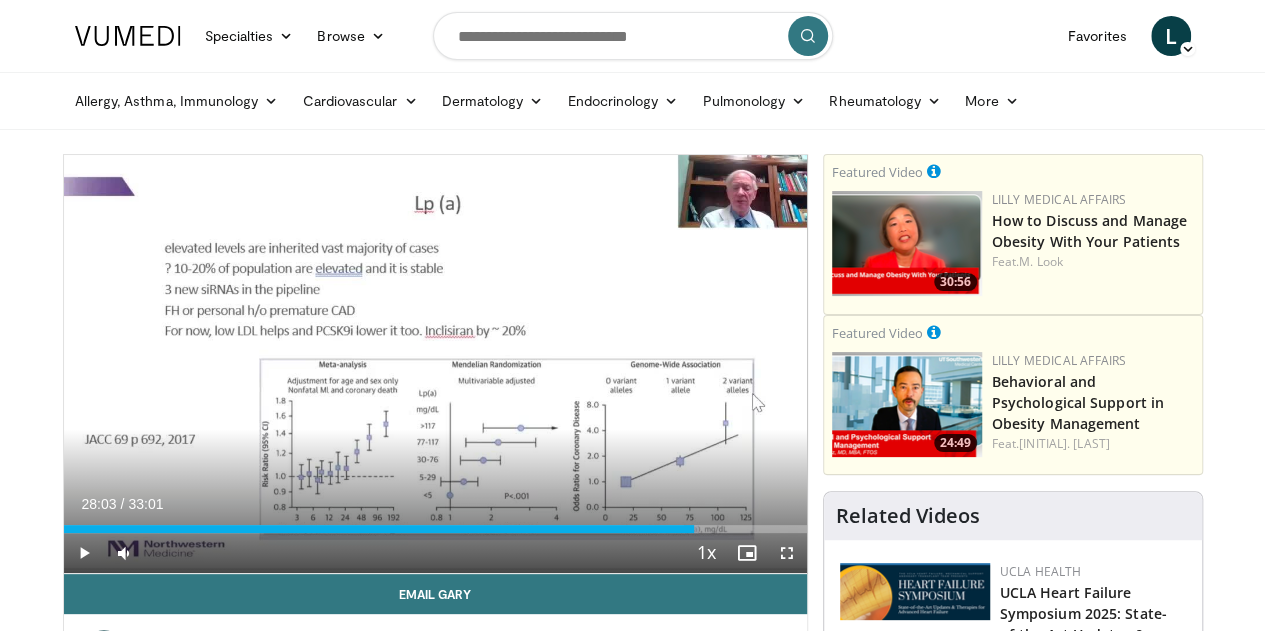 drag, startPoint x: 678, startPoint y: 569, endPoint x: 701, endPoint y: 568, distance: 23.021729 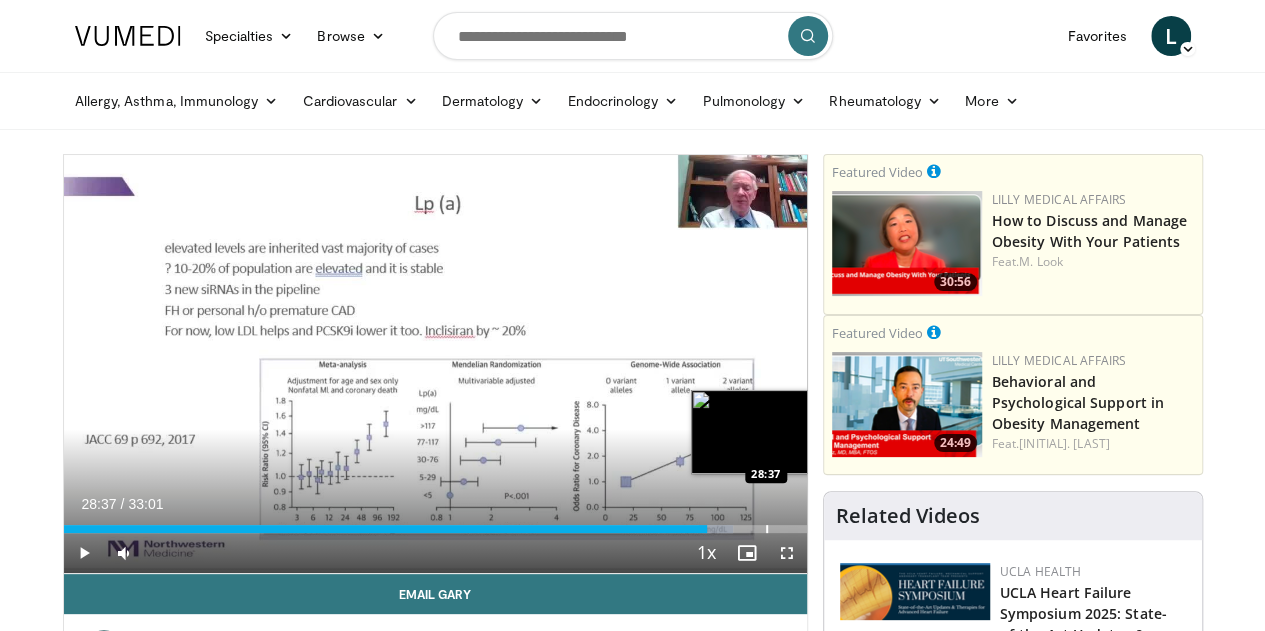 click on "Loaded :  90.10% 28:37 28:37" at bounding box center [435, 529] 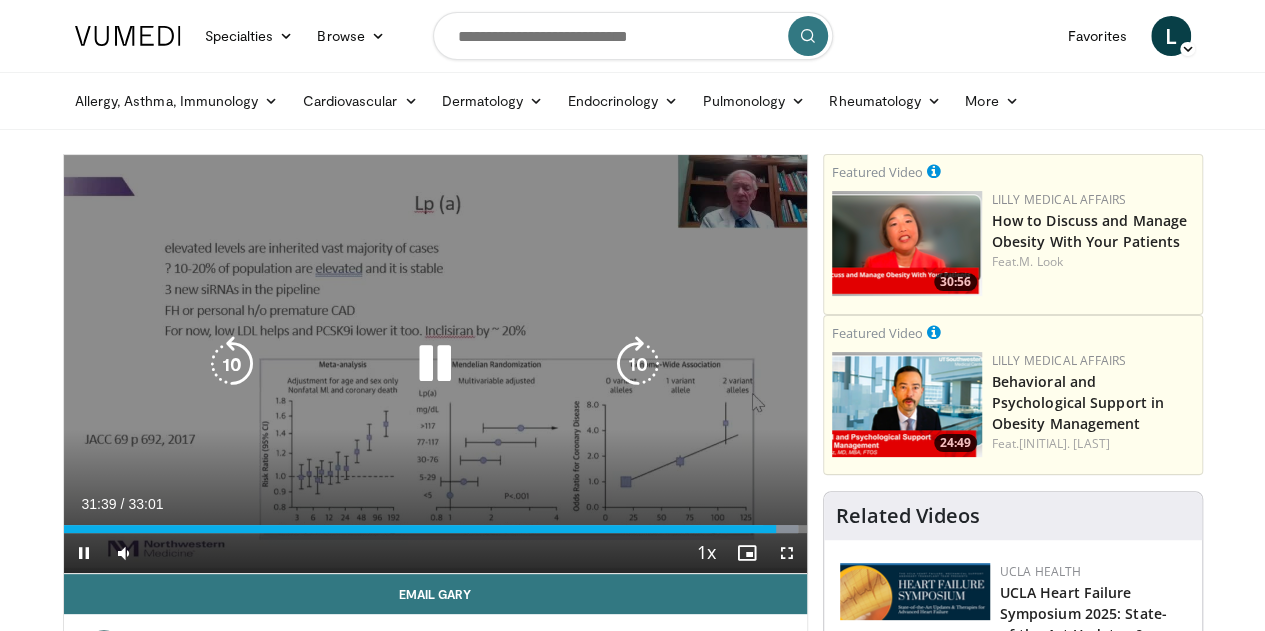 click at bounding box center [435, 364] 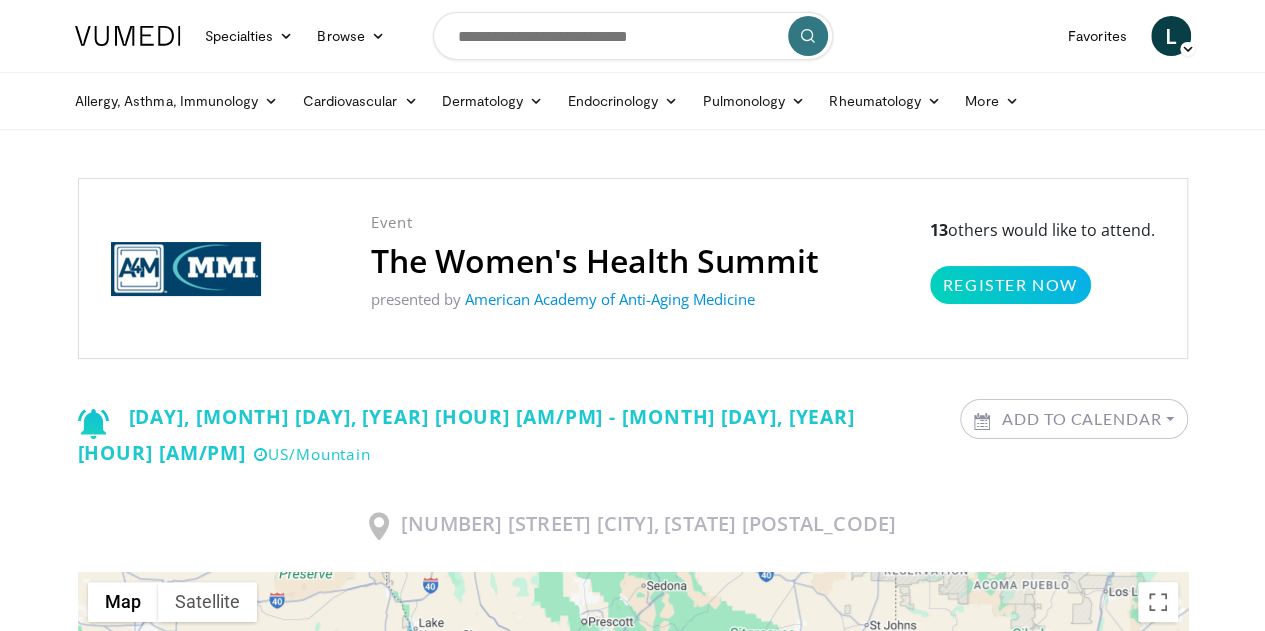 scroll, scrollTop: 0, scrollLeft: 0, axis: both 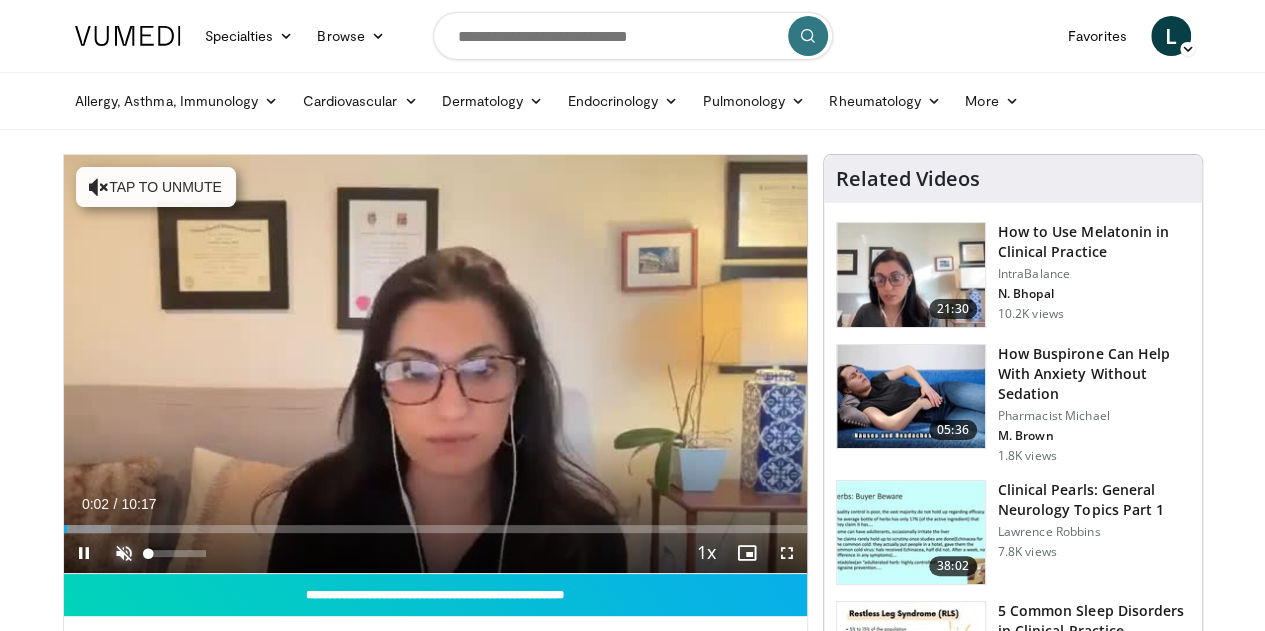 click at bounding box center [124, 553] 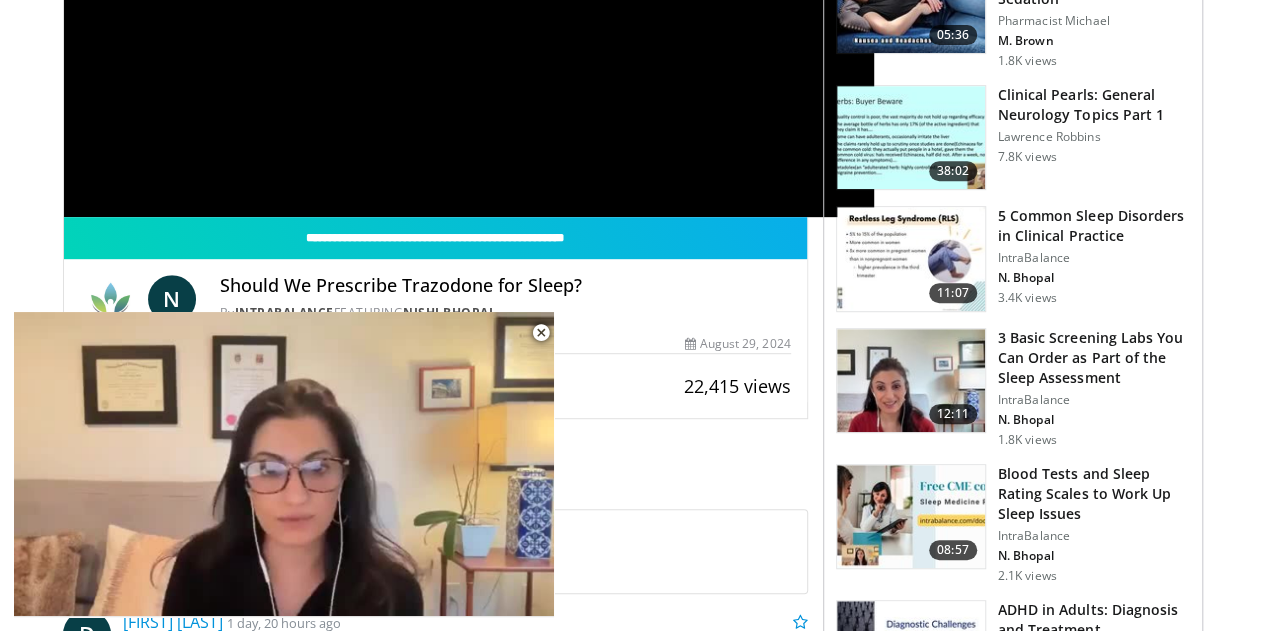 scroll, scrollTop: 400, scrollLeft: 0, axis: vertical 